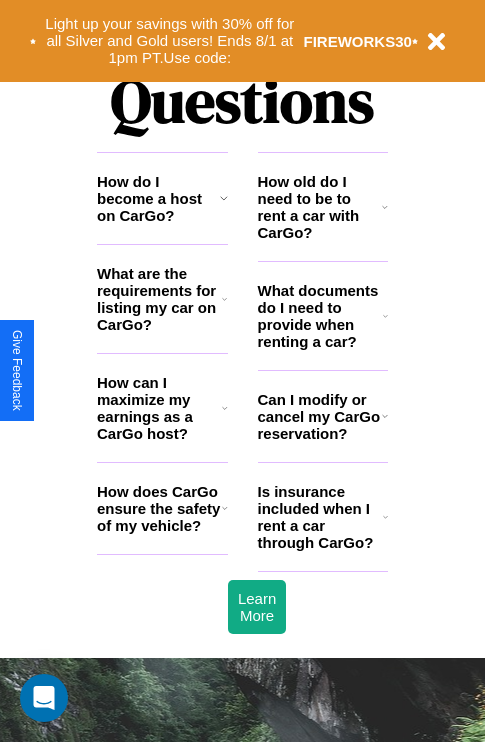 scroll, scrollTop: 2423, scrollLeft: 0, axis: vertical 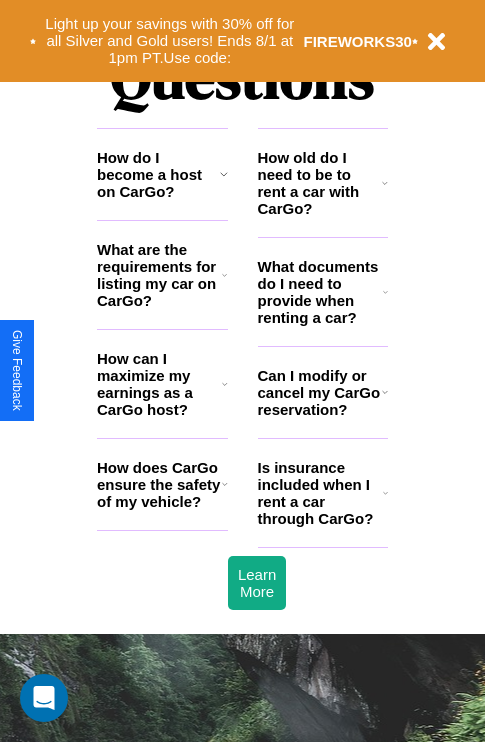 click on "How do I become a host on CarGo?" at bounding box center [158, 174] 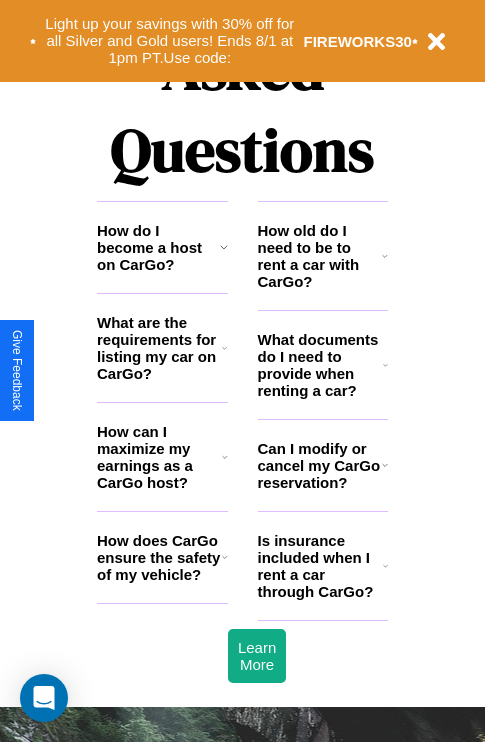 scroll, scrollTop: 1285, scrollLeft: 0, axis: vertical 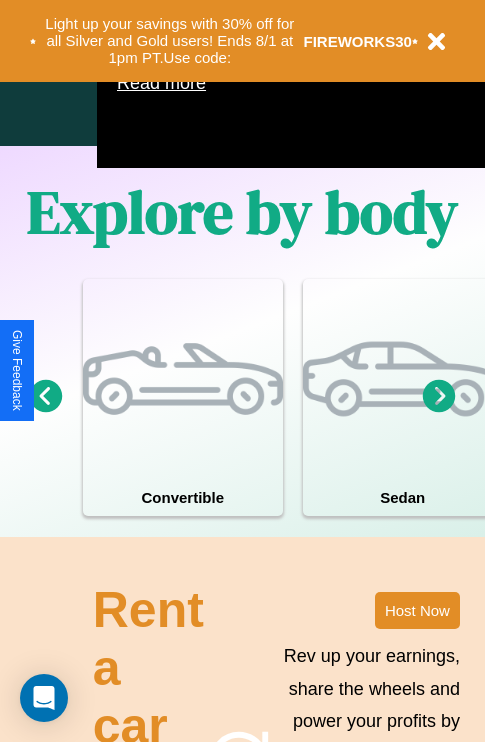 click 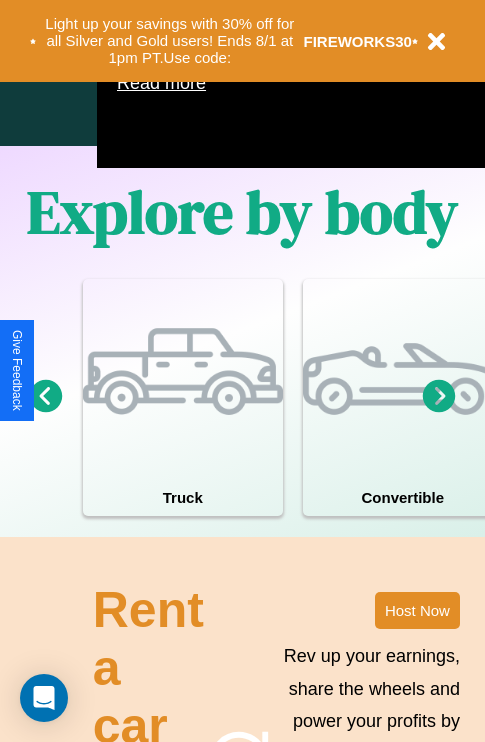 click 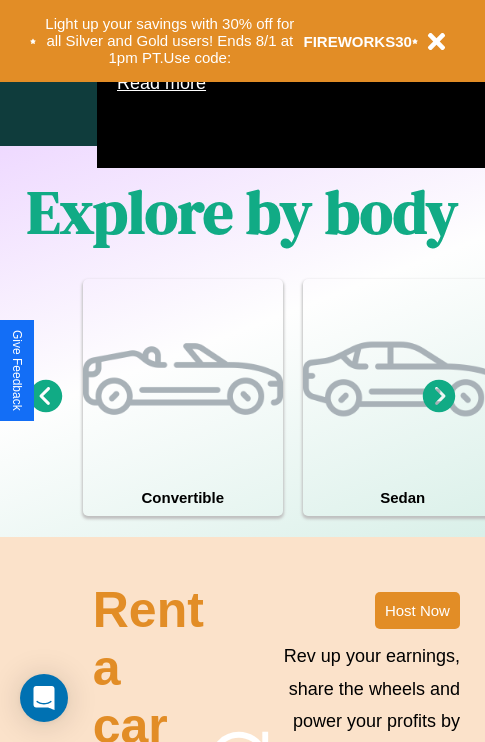 click 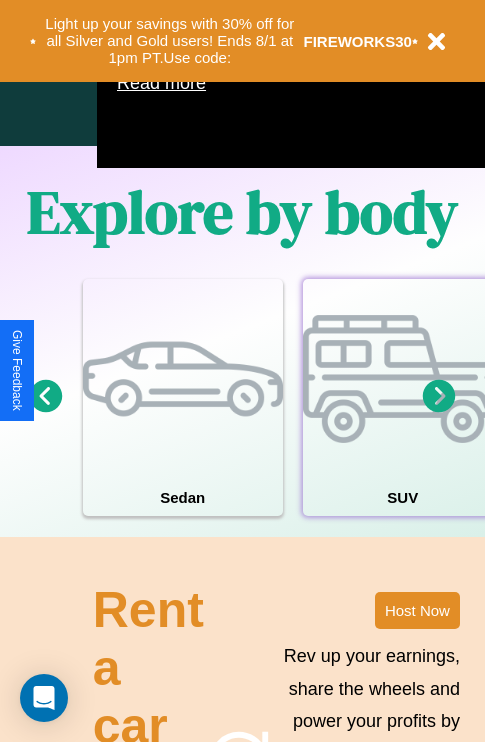 click at bounding box center [403, 379] 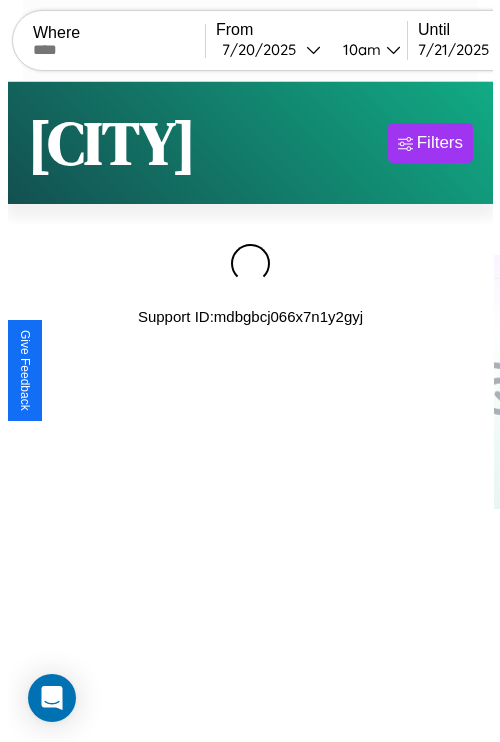 scroll, scrollTop: 0, scrollLeft: 0, axis: both 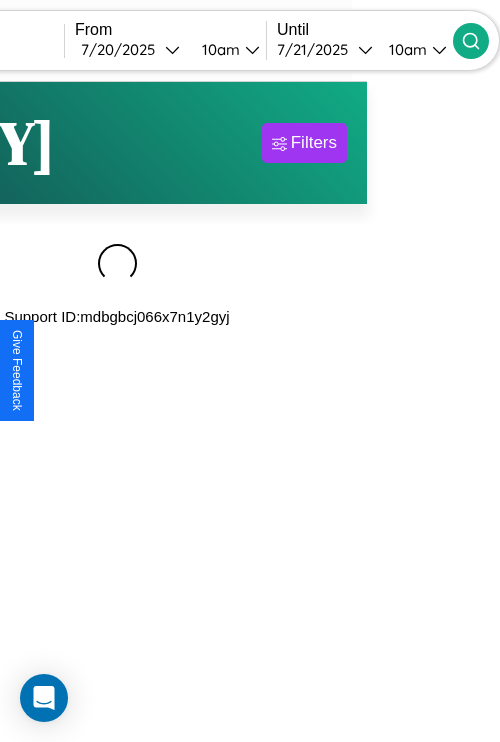 type on "******" 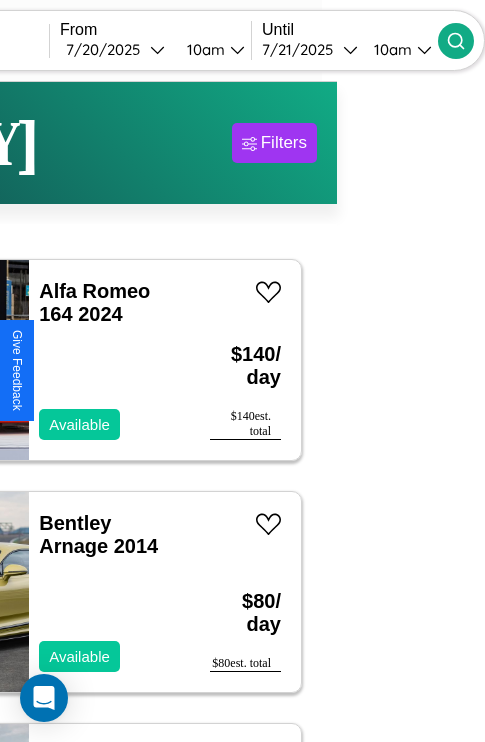scroll, scrollTop: 75, scrollLeft: 64, axis: both 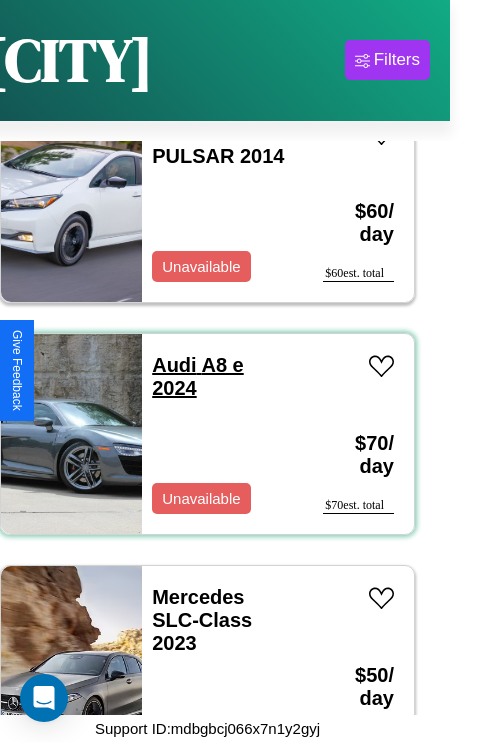 click on "Audi   A8 e   2024" at bounding box center (198, 376) 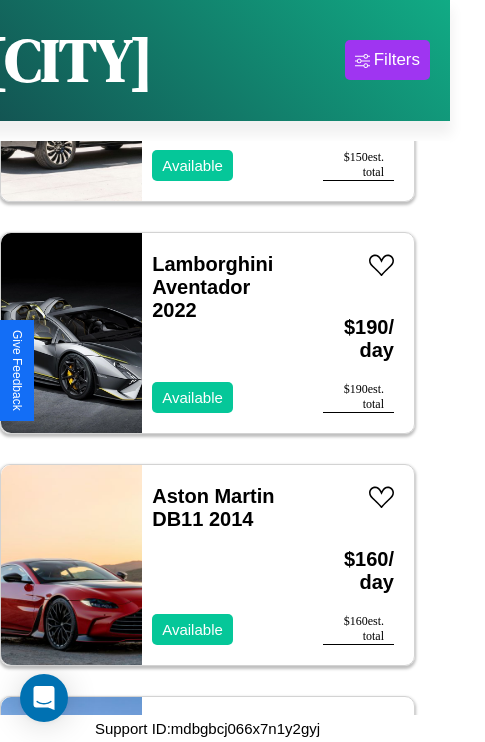 scroll, scrollTop: 36110, scrollLeft: 0, axis: vertical 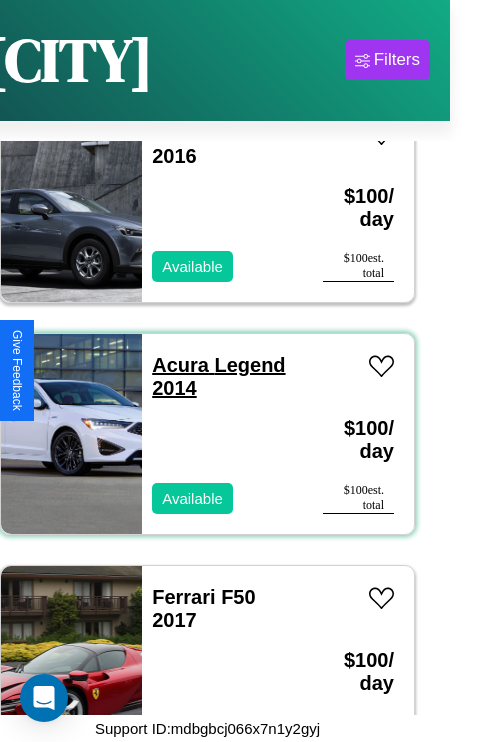 click on "Acura   Legend   2014" at bounding box center [218, 376] 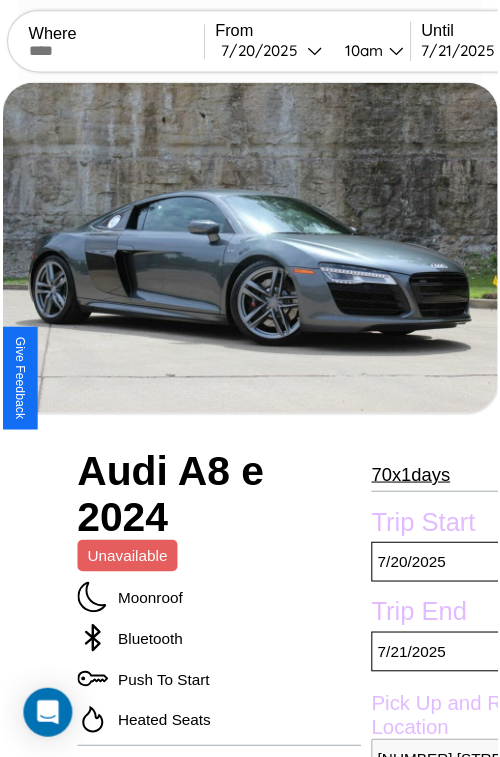 scroll, scrollTop: 655, scrollLeft: 96, axis: both 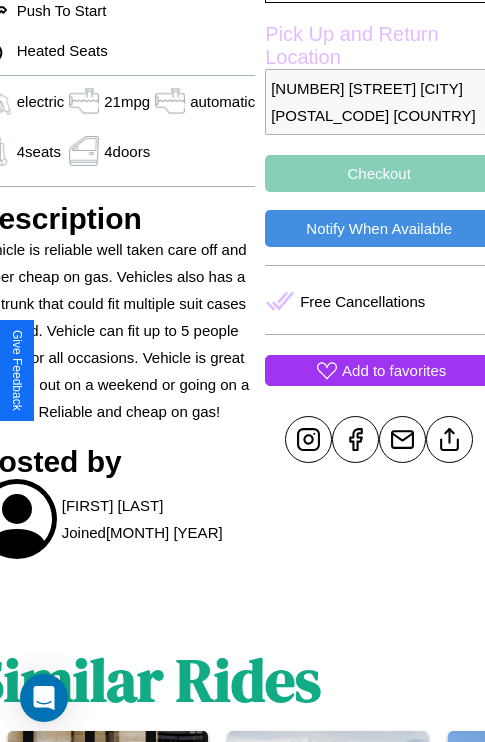 click on "Add to favorites" at bounding box center (394, 370) 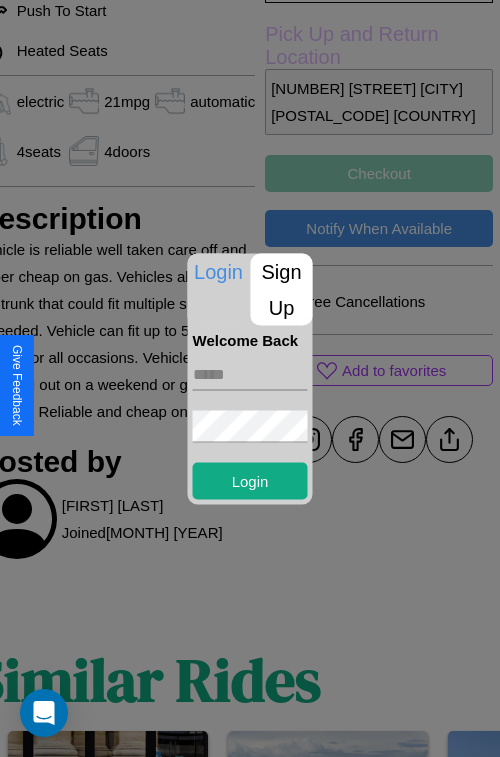 click on "Sign Up" at bounding box center [282, 289] 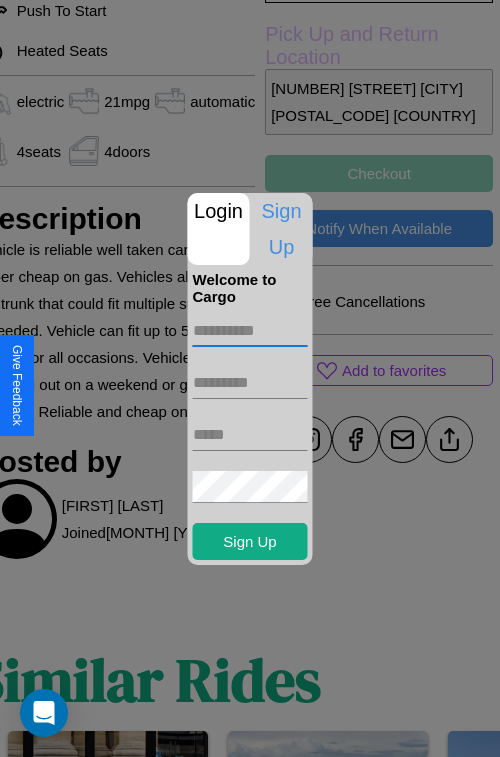 click at bounding box center (250, 331) 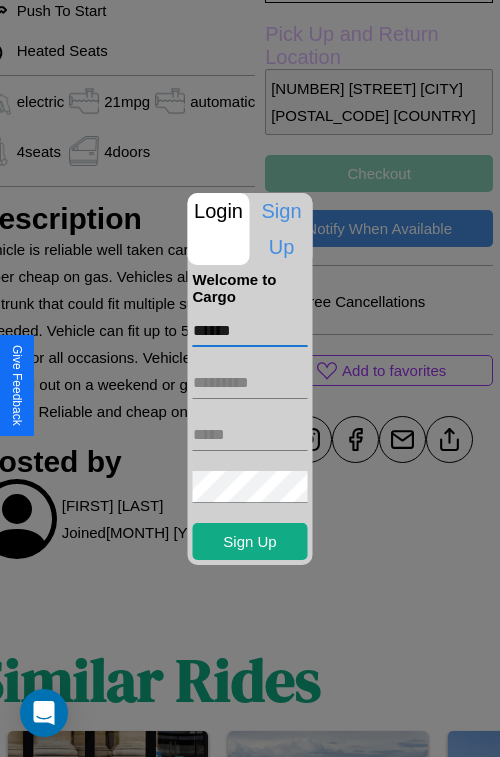 type on "******" 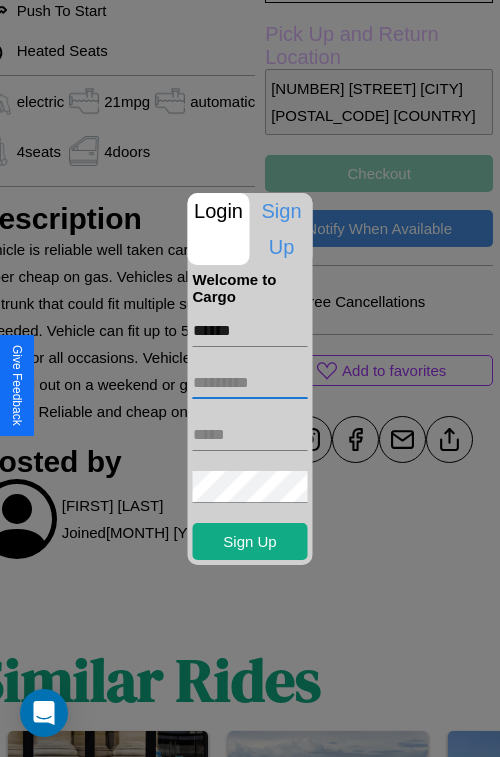 click at bounding box center [250, 383] 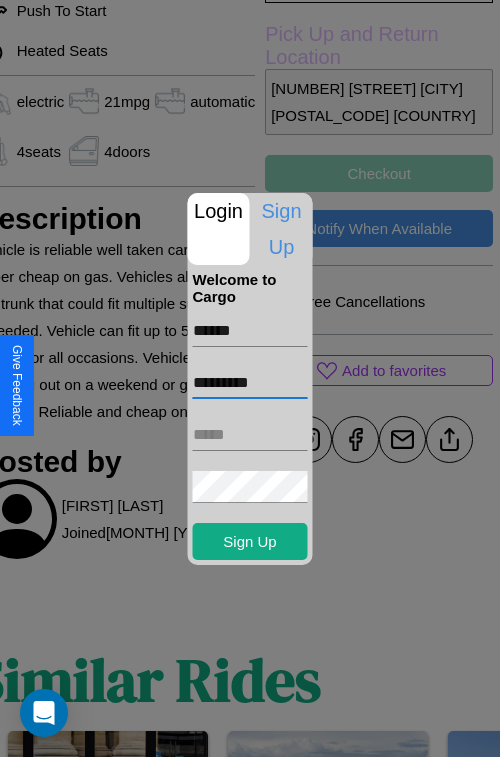 type on "*********" 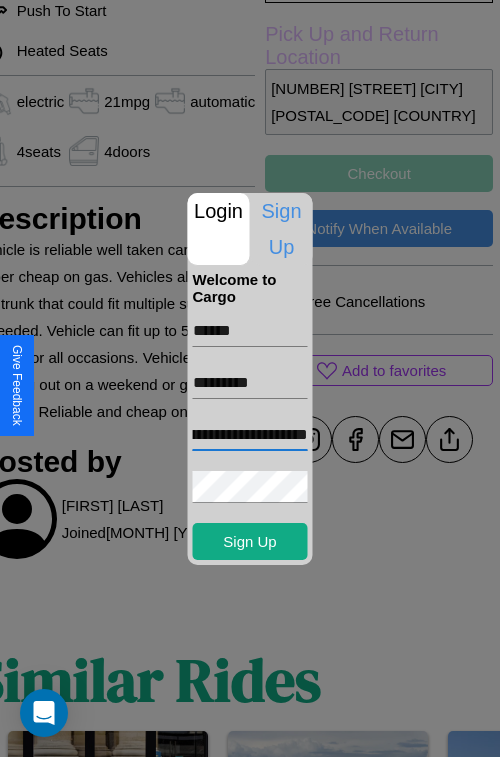 scroll, scrollTop: 0, scrollLeft: 81, axis: horizontal 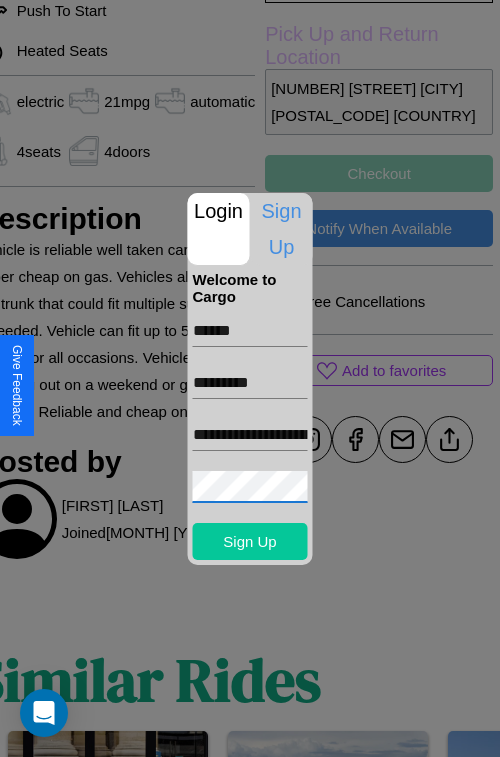click on "Sign Up" at bounding box center (250, 541) 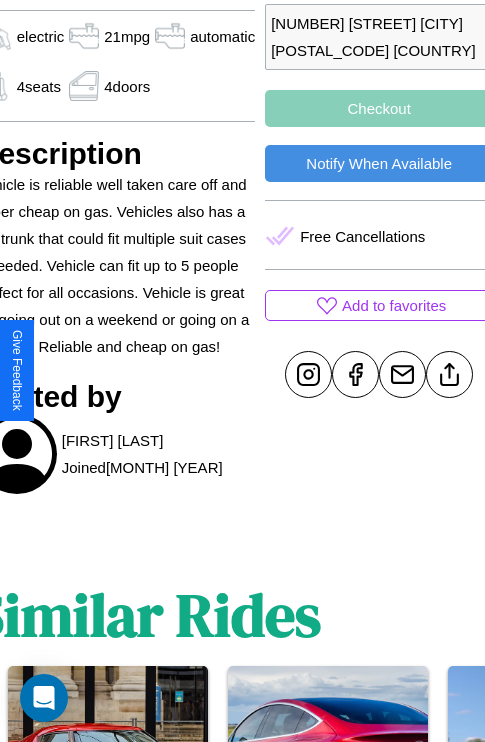 scroll, scrollTop: 724, scrollLeft: 96, axis: both 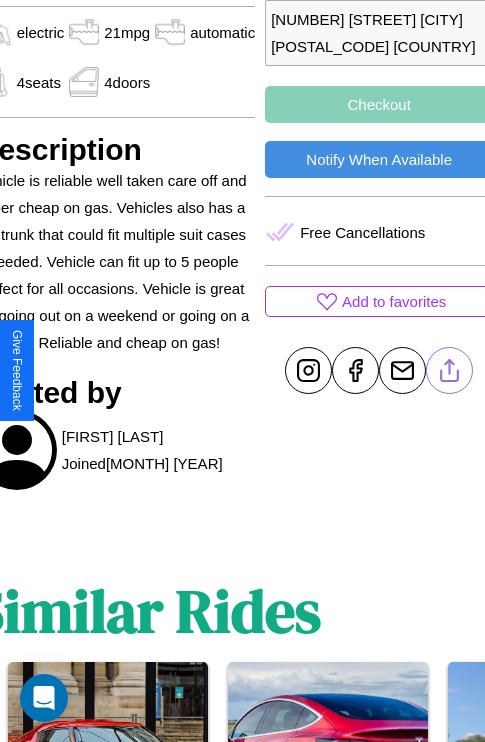 click 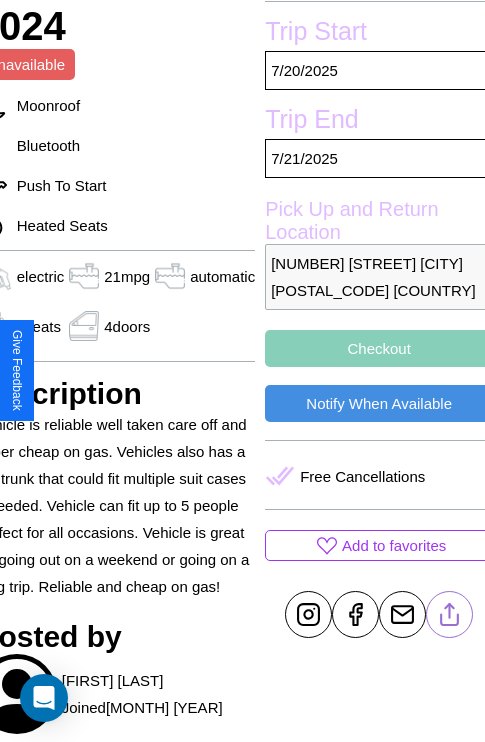 scroll, scrollTop: 458, scrollLeft: 96, axis: both 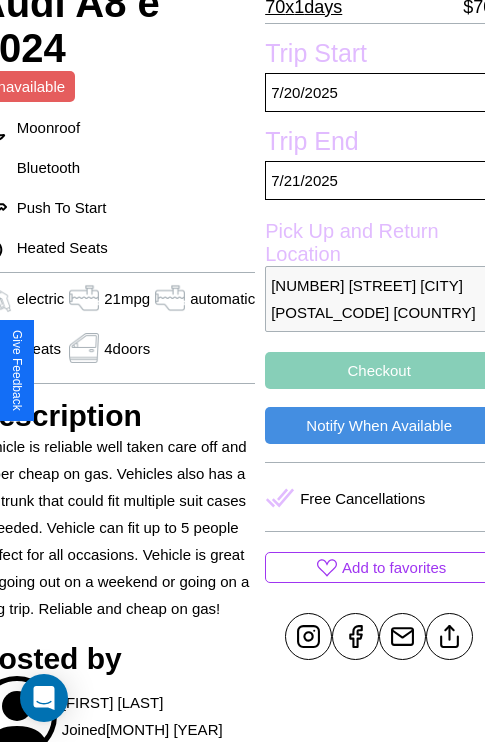 click on "Checkout" at bounding box center [379, 370] 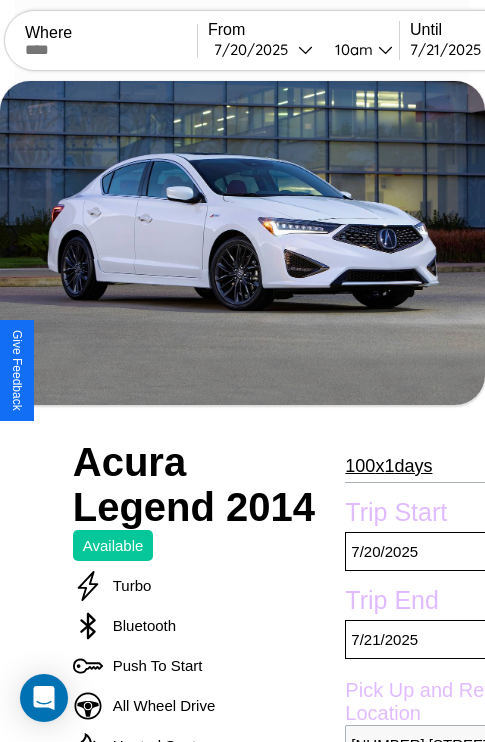 scroll, scrollTop: 1016, scrollLeft: 0, axis: vertical 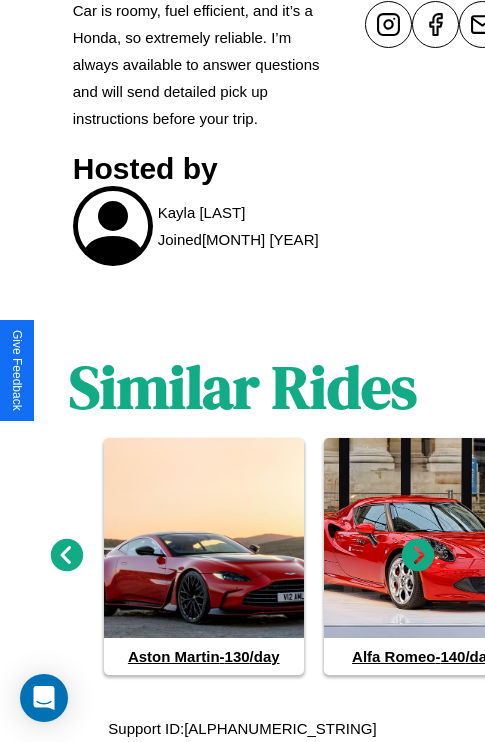 click 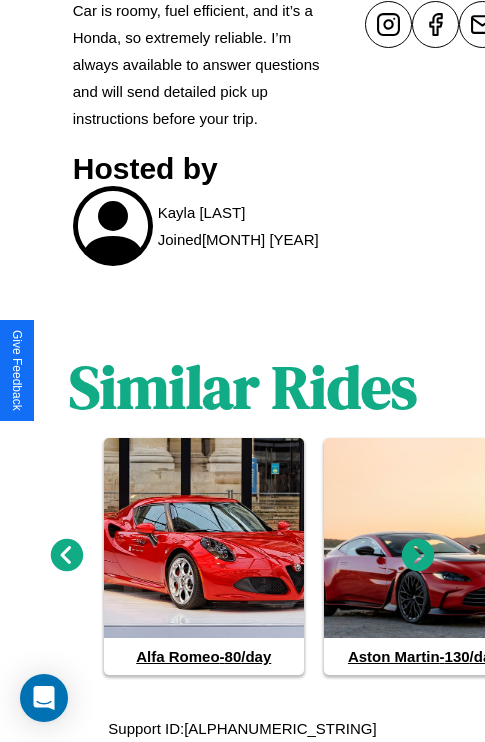 click 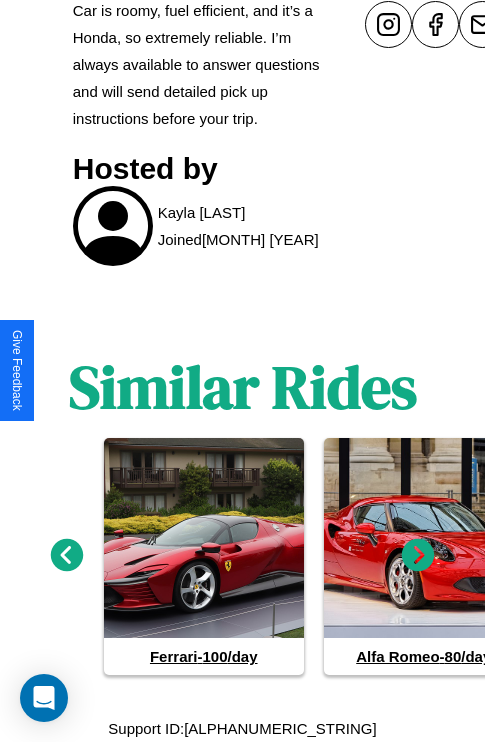 click 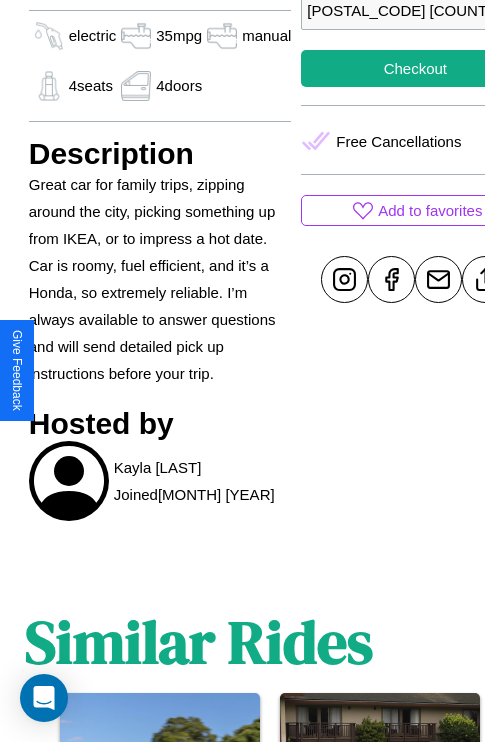 scroll, scrollTop: 670, scrollLeft: 60, axis: both 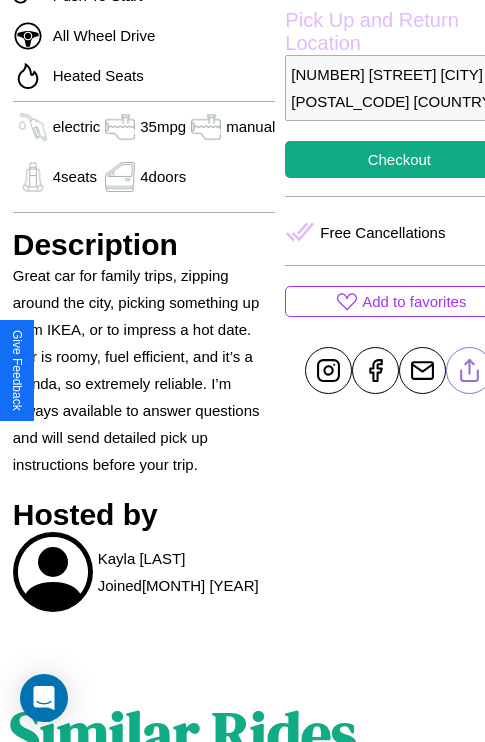 click 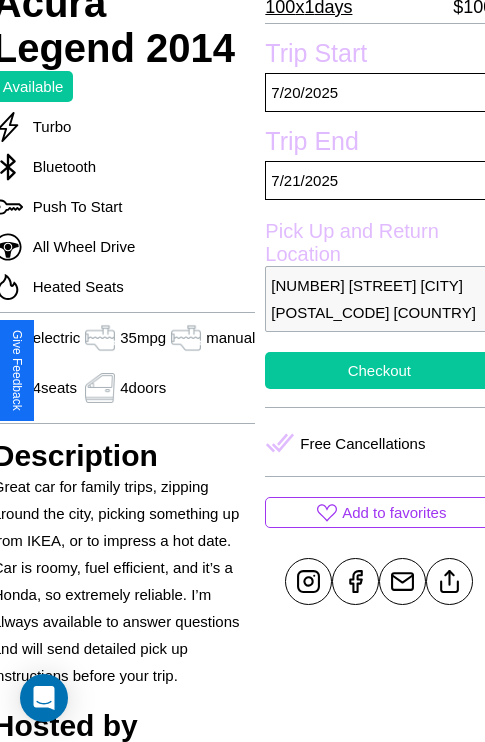 click on "Checkout" at bounding box center (379, 370) 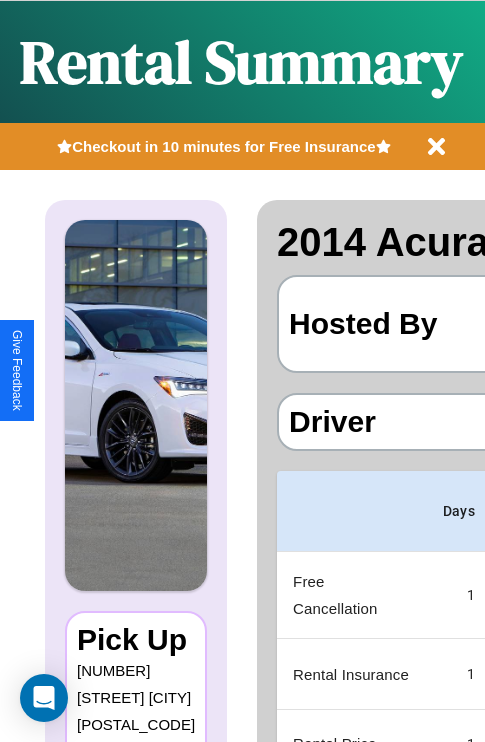scroll, scrollTop: 0, scrollLeft: 378, axis: horizontal 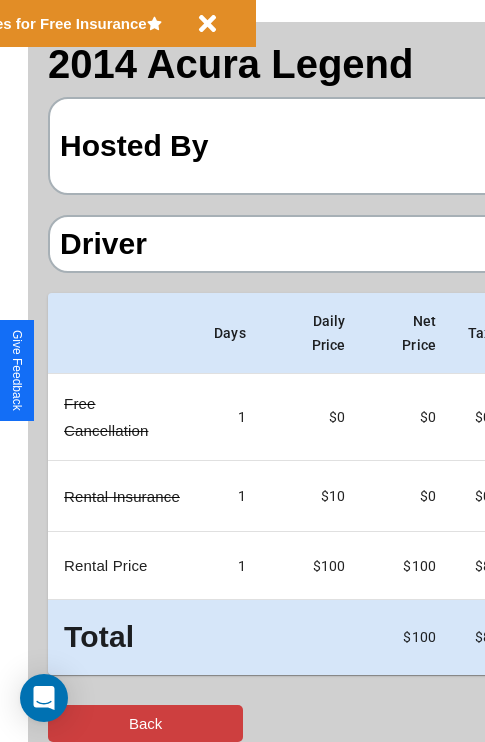 click on "Back" at bounding box center (145, 723) 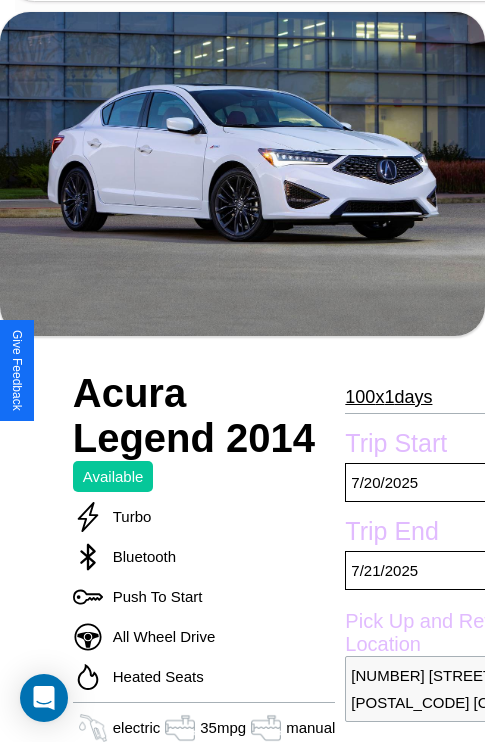 scroll, scrollTop: 114, scrollLeft: 0, axis: vertical 